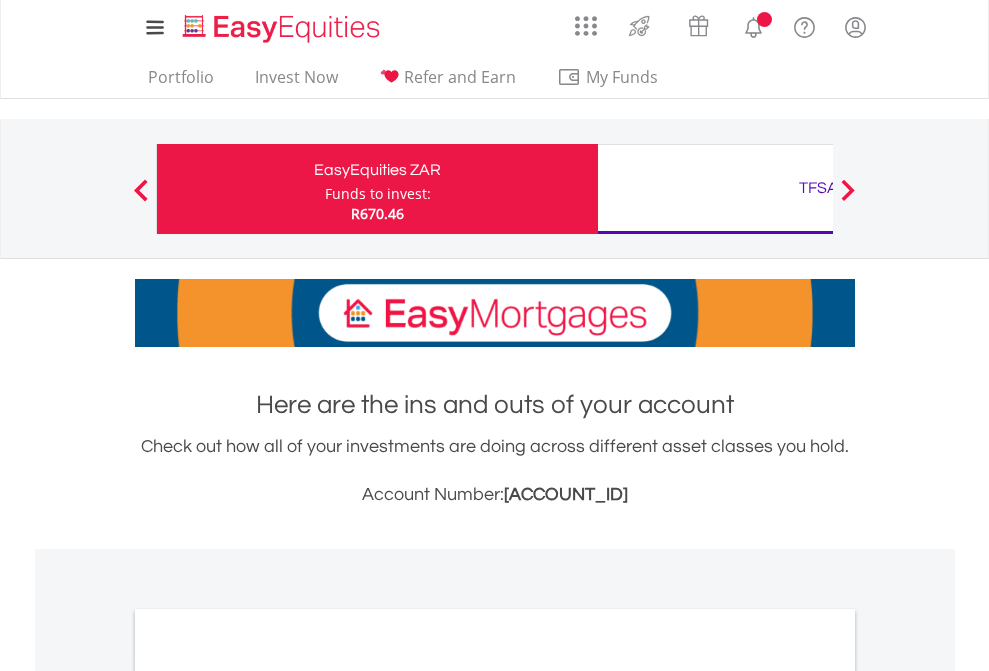 scroll, scrollTop: 0, scrollLeft: 0, axis: both 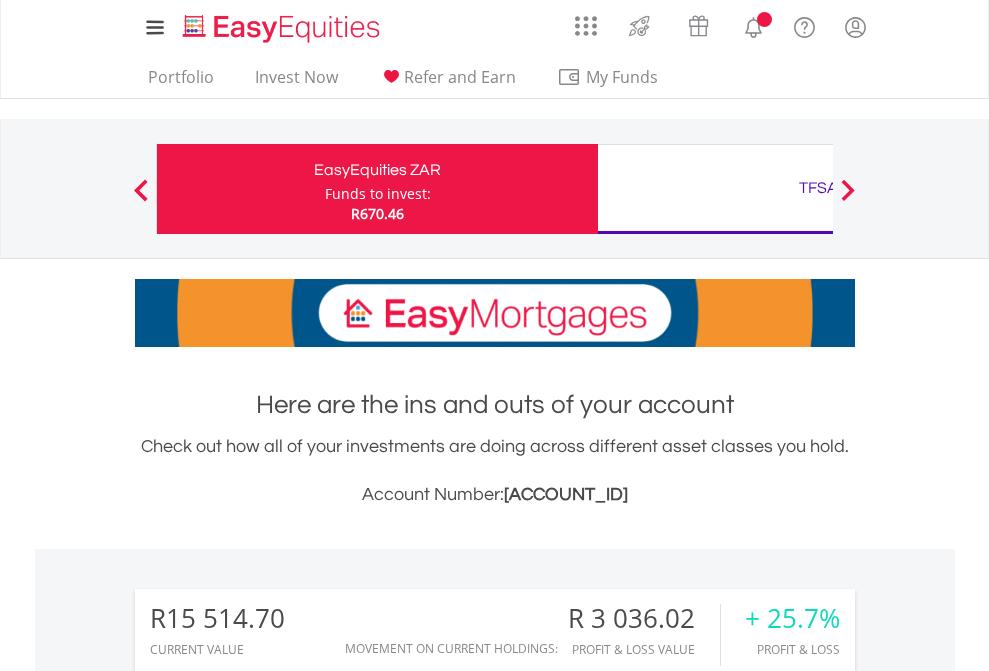 click on "Funds to invest:" at bounding box center (378, 194) 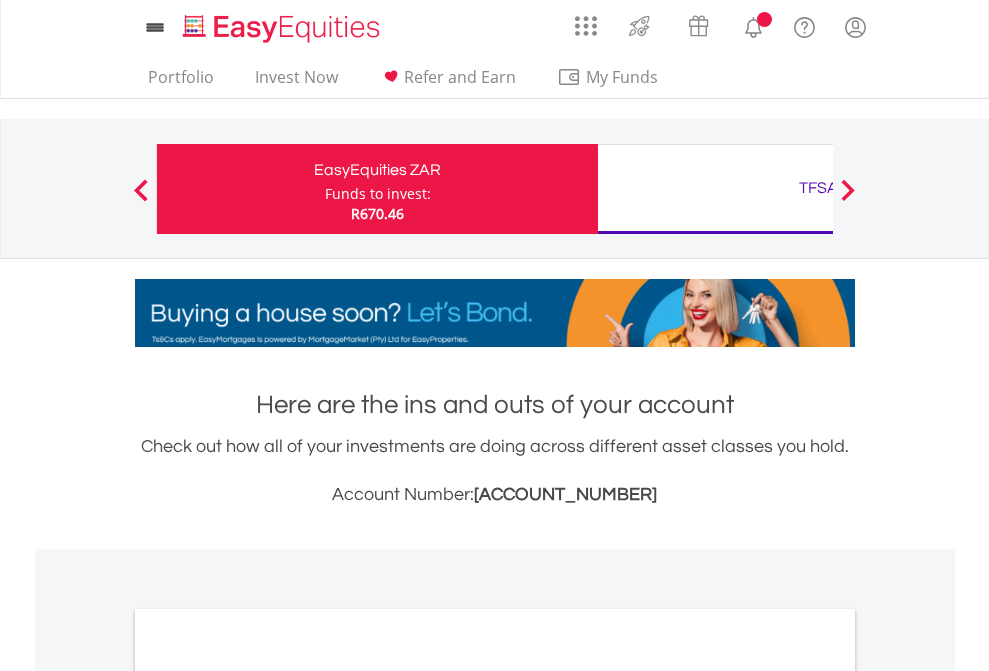 scroll, scrollTop: 0, scrollLeft: 0, axis: both 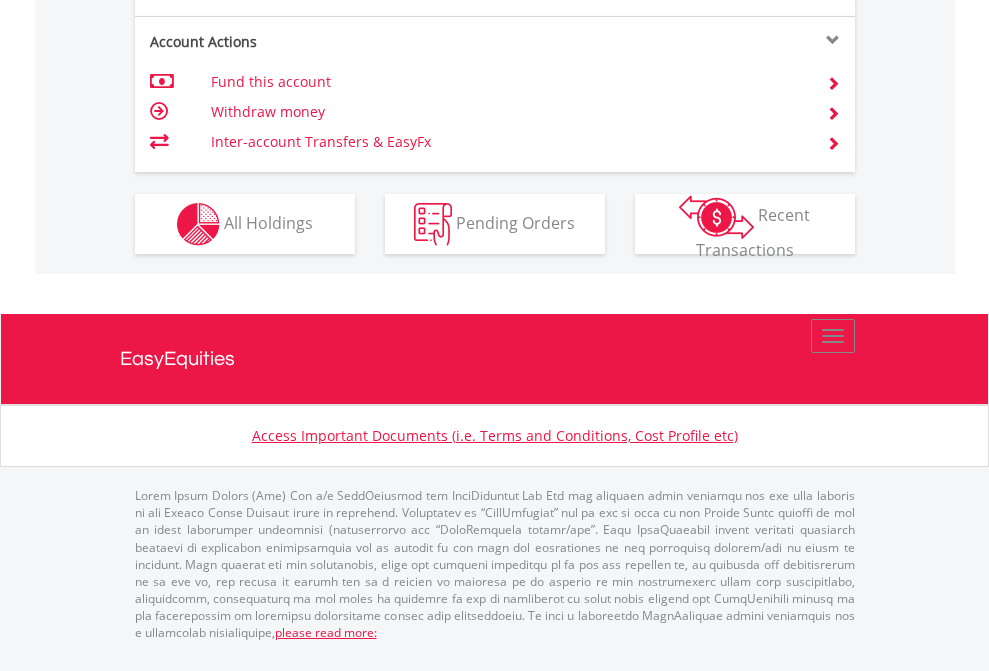 click on "Investment types" at bounding box center [706, -337] 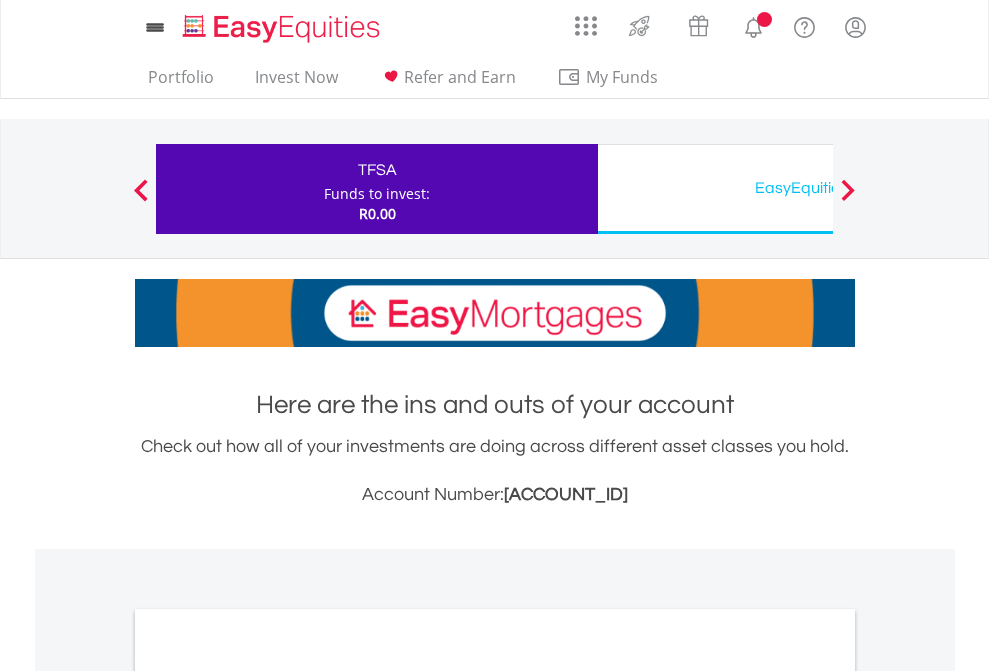 scroll, scrollTop: 0, scrollLeft: 0, axis: both 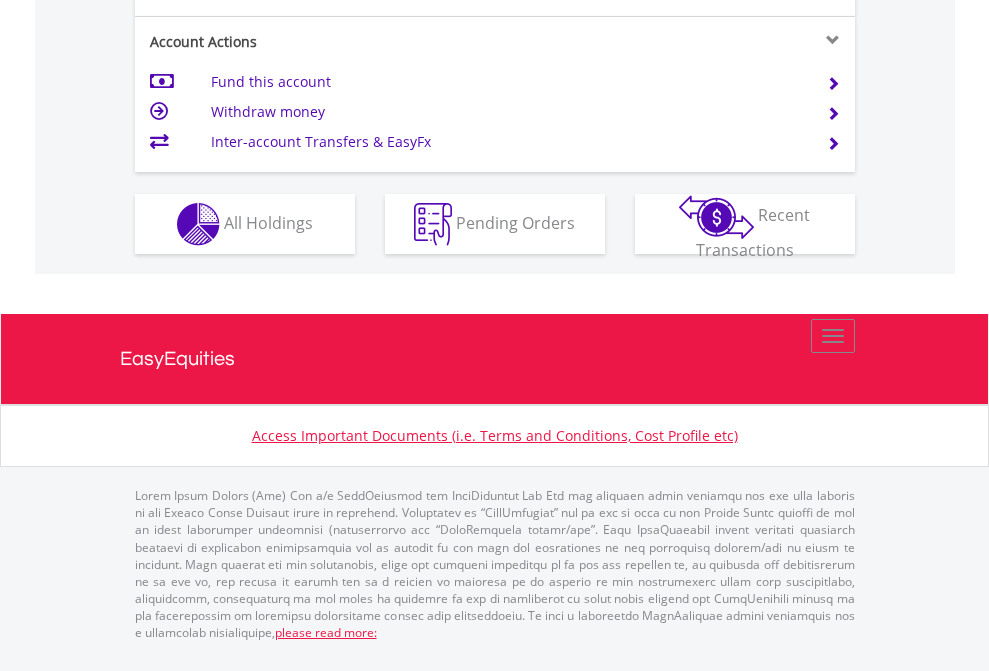 click on "Investment types" at bounding box center (706, -337) 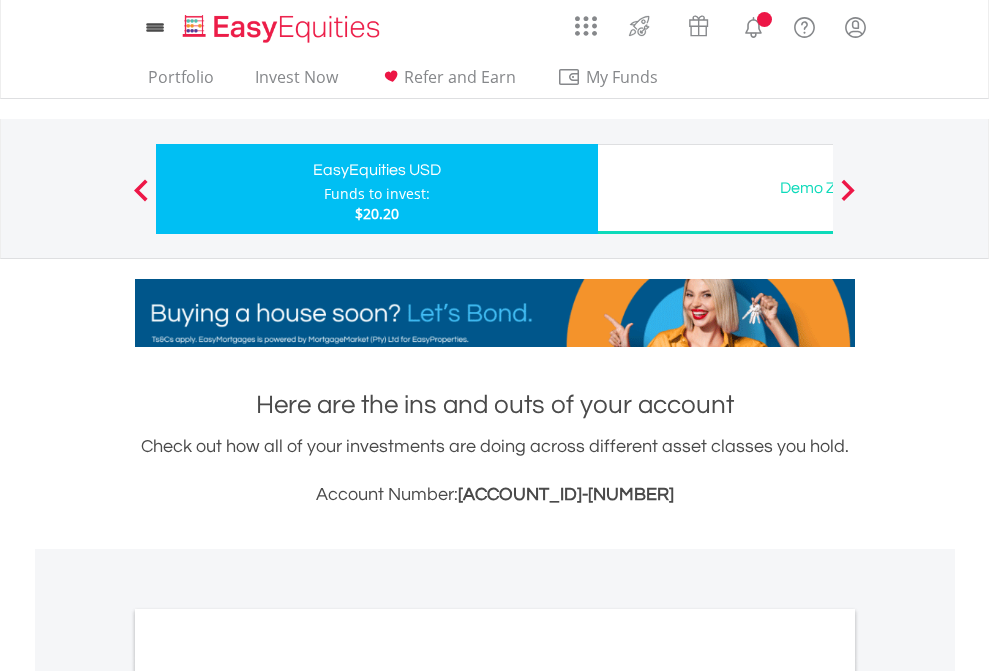 scroll, scrollTop: 0, scrollLeft: 0, axis: both 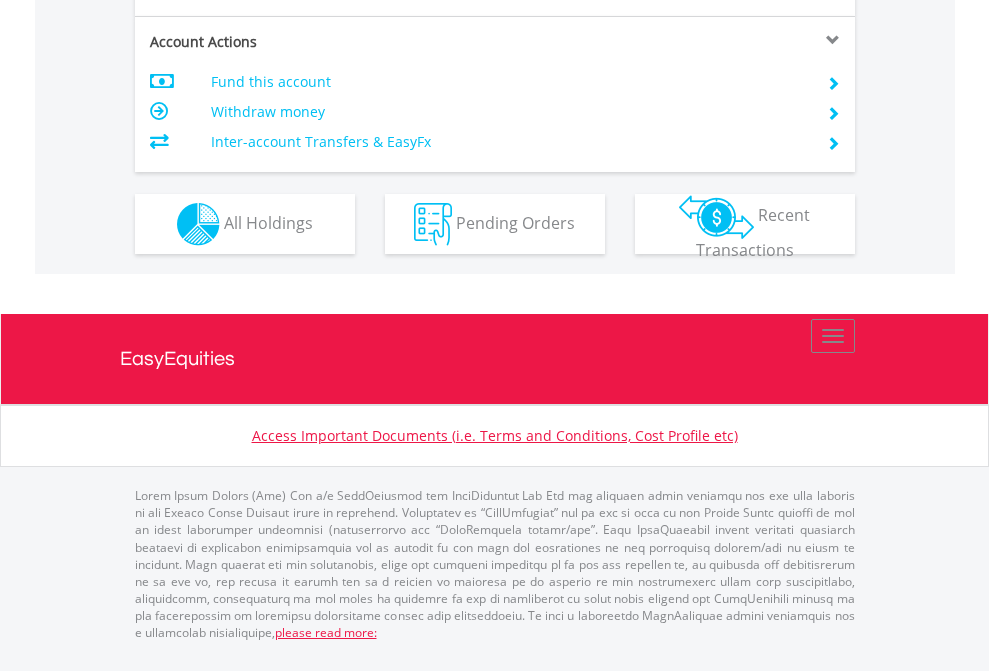 click on "Investment types" at bounding box center [706, -337] 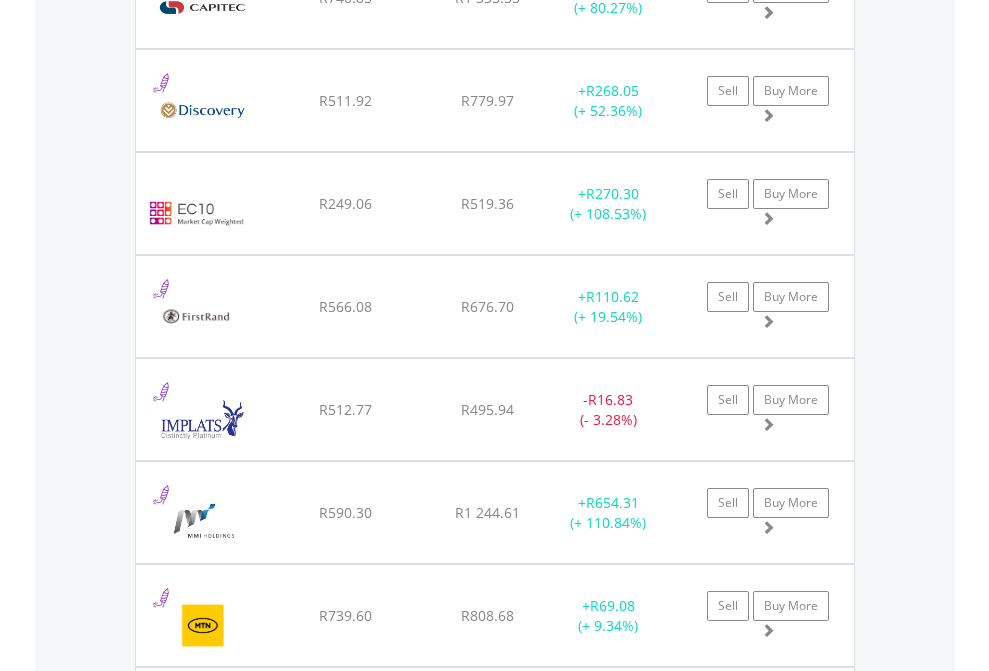 scroll, scrollTop: 2345, scrollLeft: 0, axis: vertical 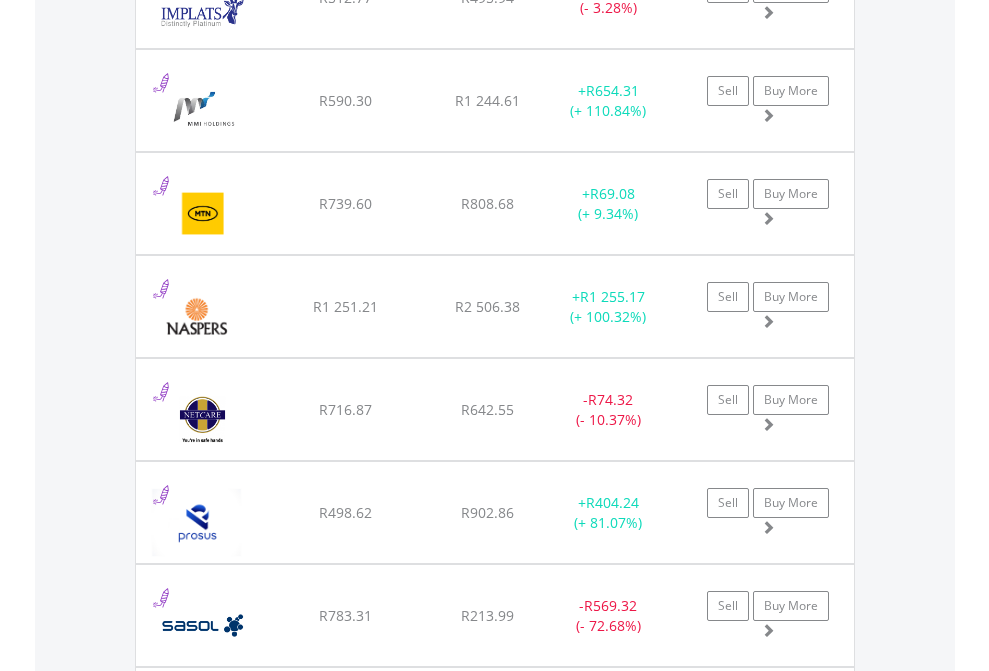 click on "TFSA" at bounding box center [818, -2157] 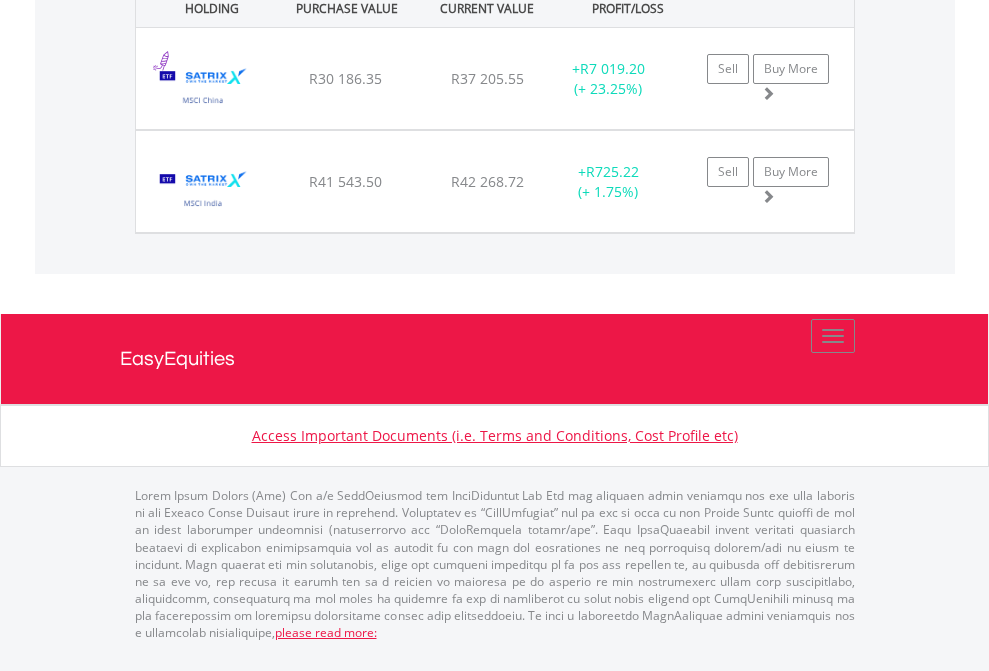 scroll, scrollTop: 2225, scrollLeft: 0, axis: vertical 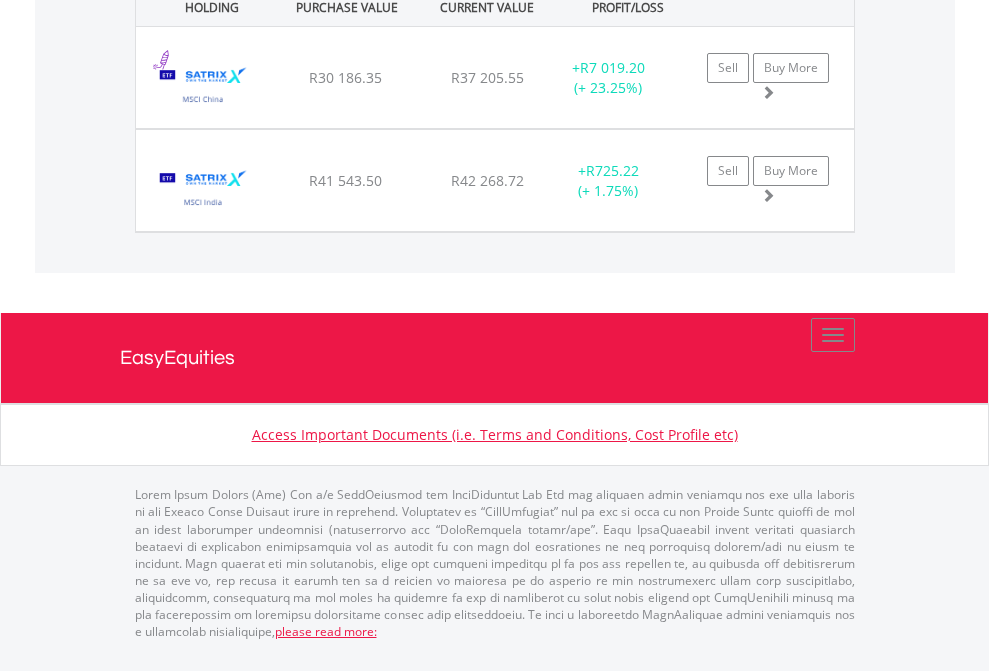 click on "EasyEquities USD" at bounding box center [818, -1442] 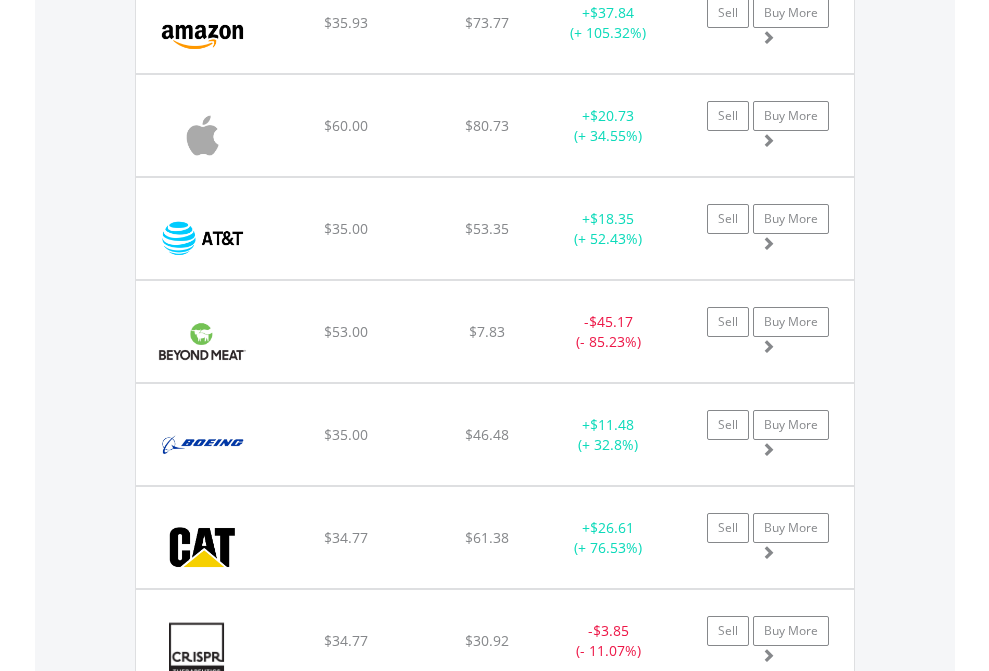 scroll, scrollTop: 2225, scrollLeft: 0, axis: vertical 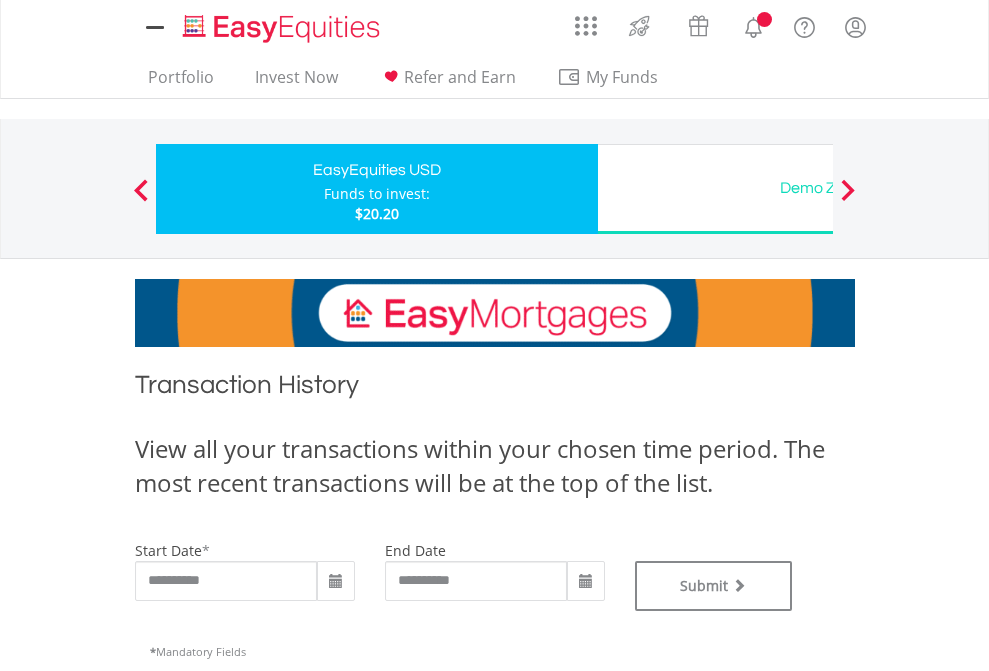 type on "**********" 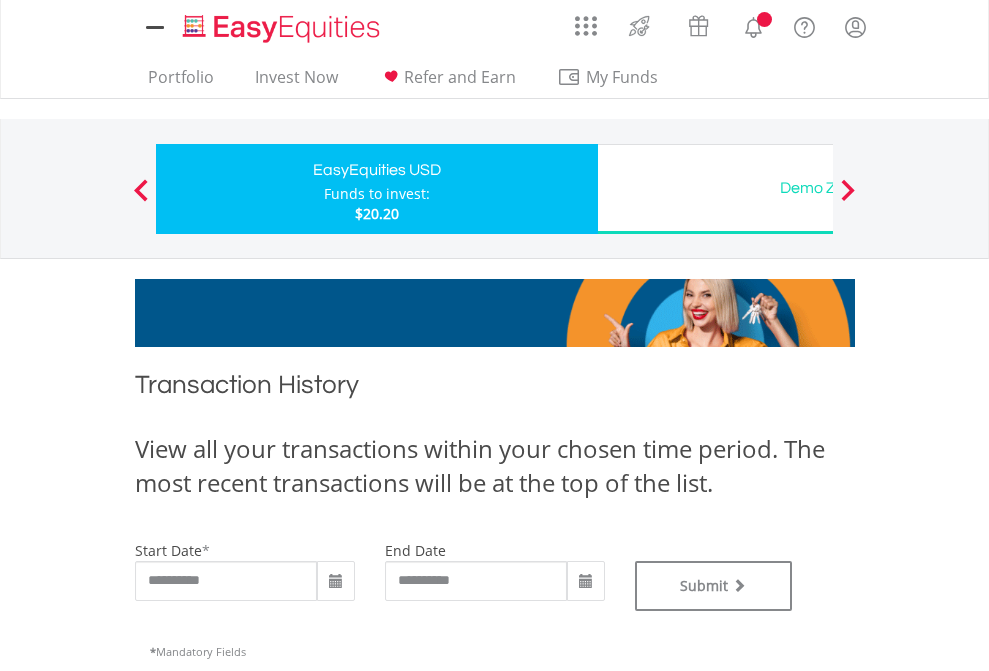 type on "**********" 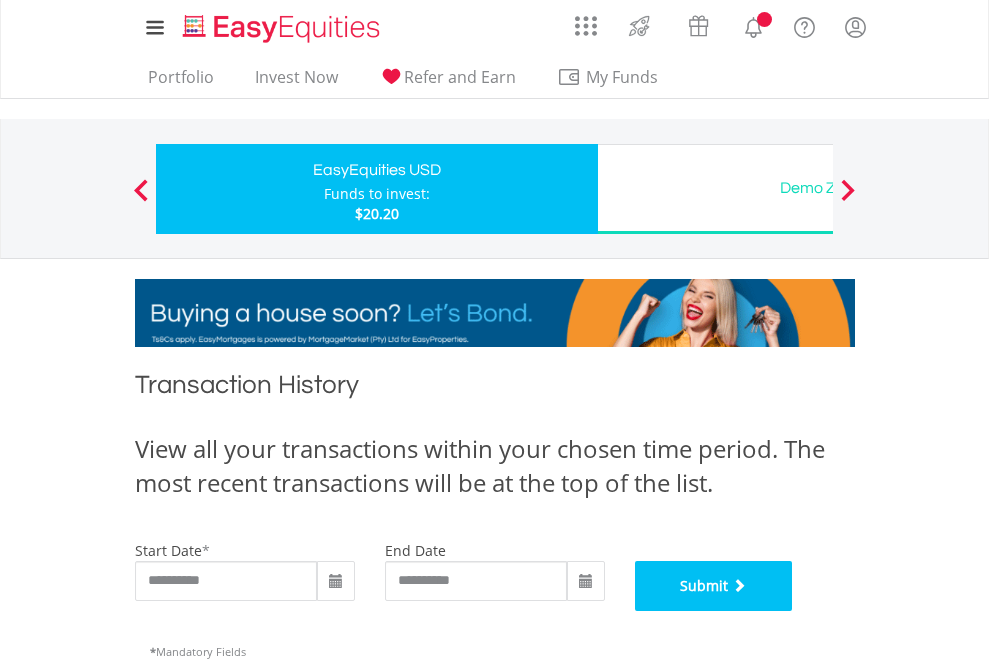 click on "Submit" at bounding box center (714, 586) 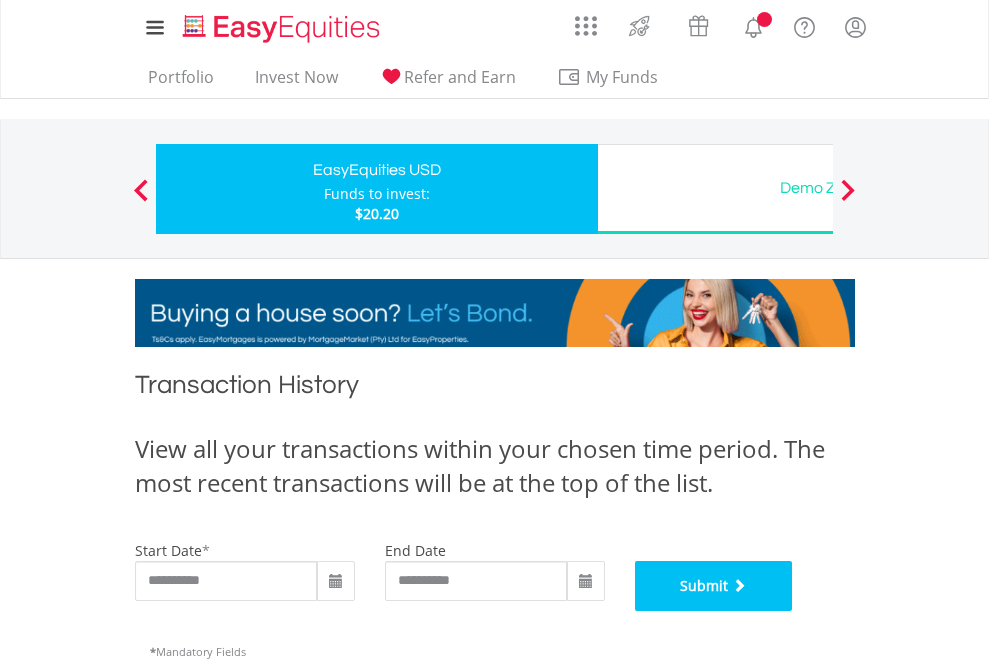 scroll, scrollTop: 811, scrollLeft: 0, axis: vertical 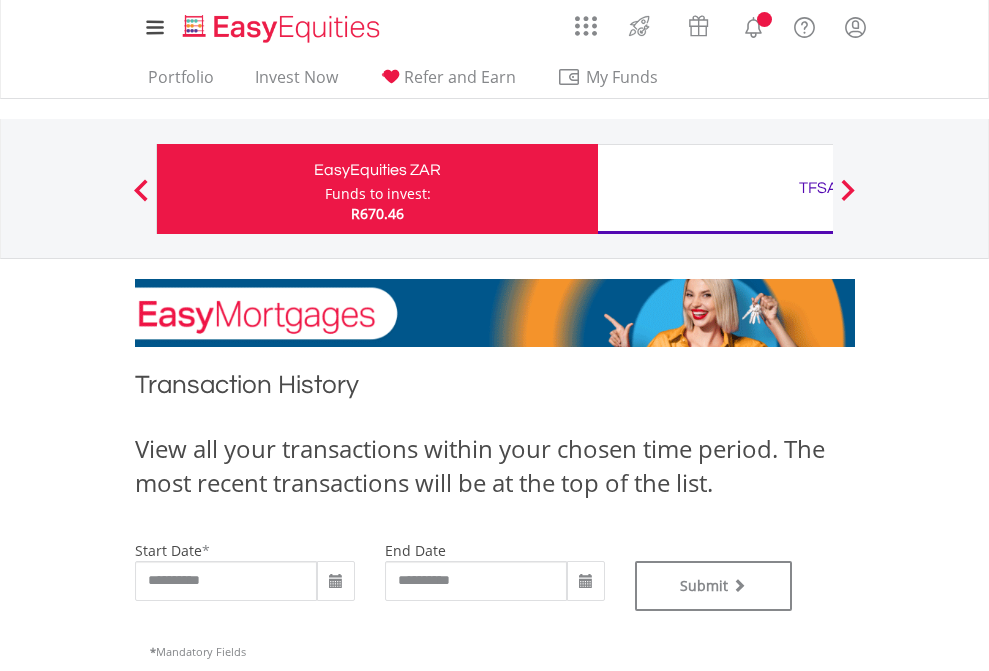 click on "TFSA" at bounding box center (818, 188) 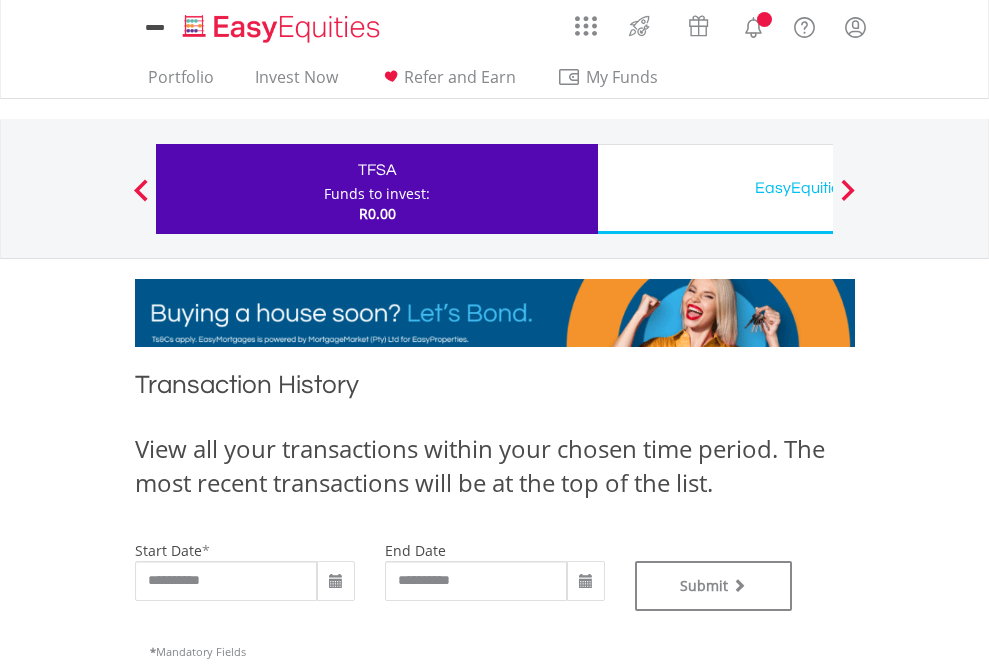 scroll, scrollTop: 0, scrollLeft: 0, axis: both 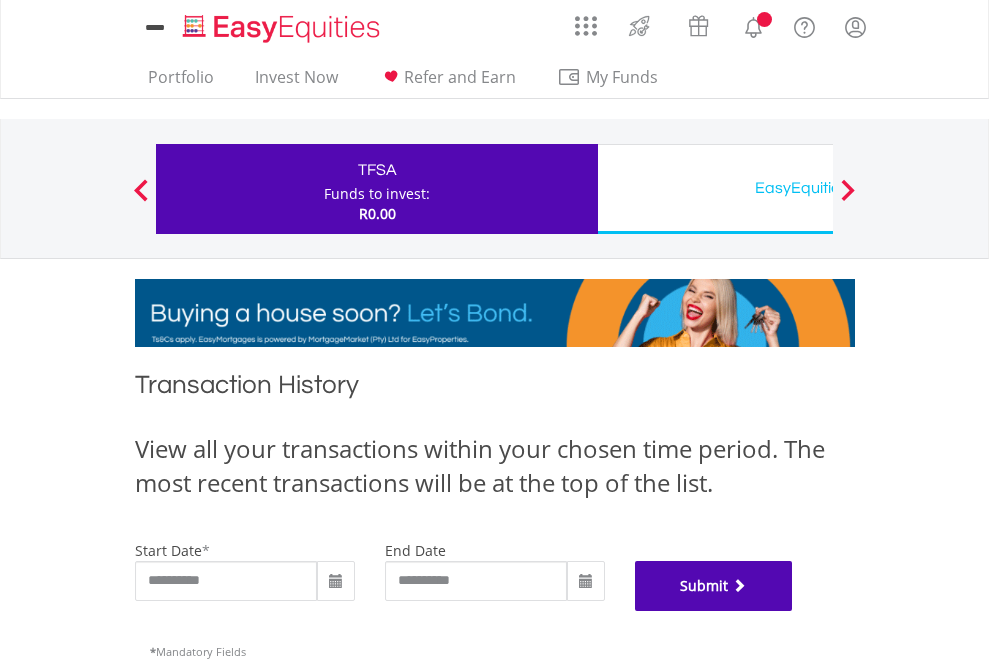 click on "Submit" at bounding box center [714, 586] 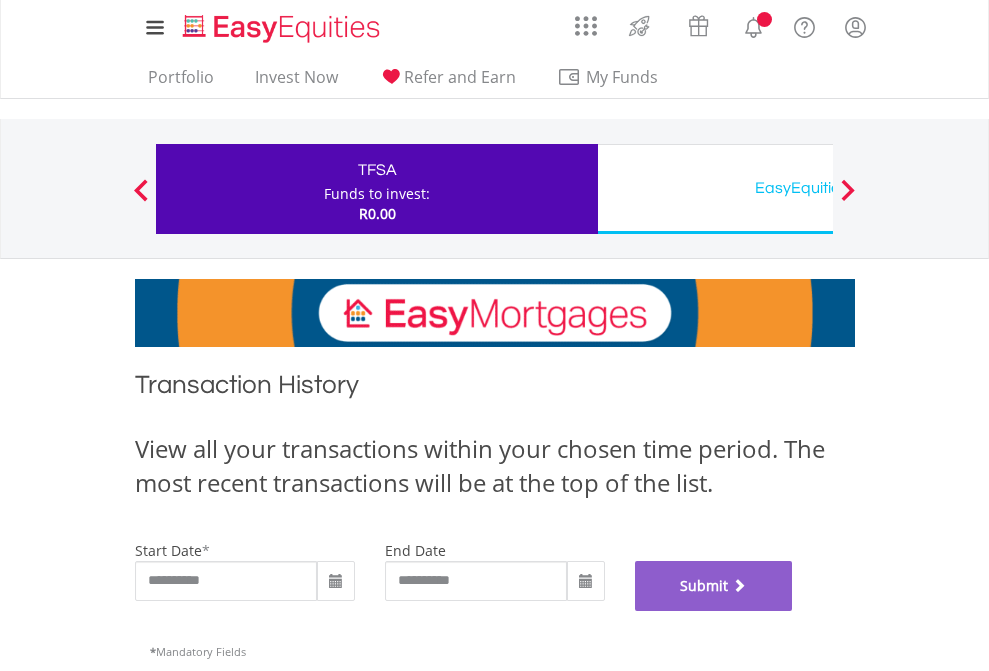 scroll, scrollTop: 811, scrollLeft: 0, axis: vertical 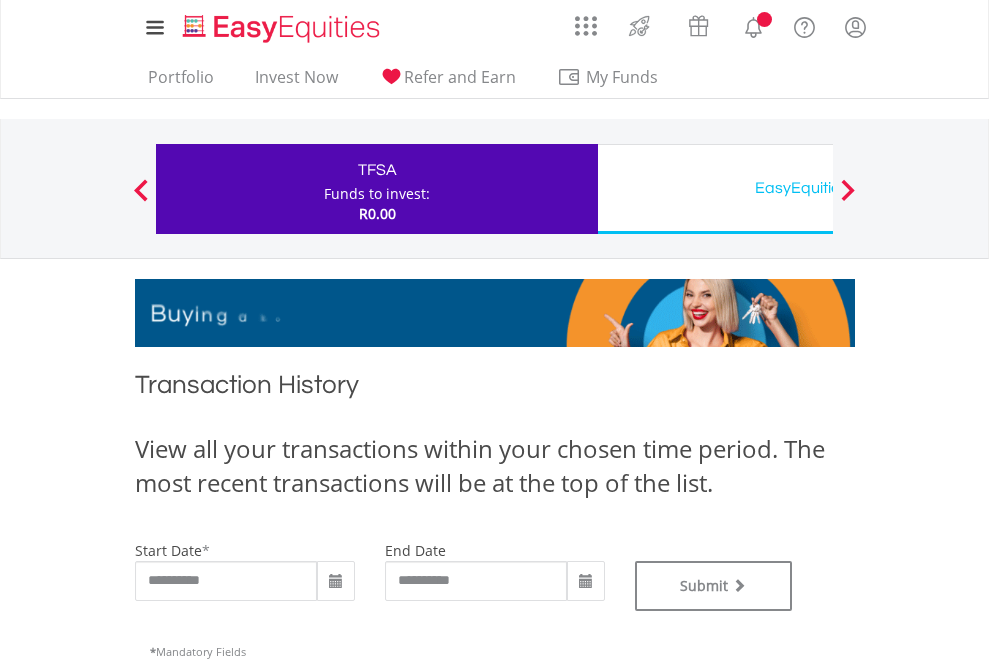 click on "EasyEquities USD" at bounding box center (818, 188) 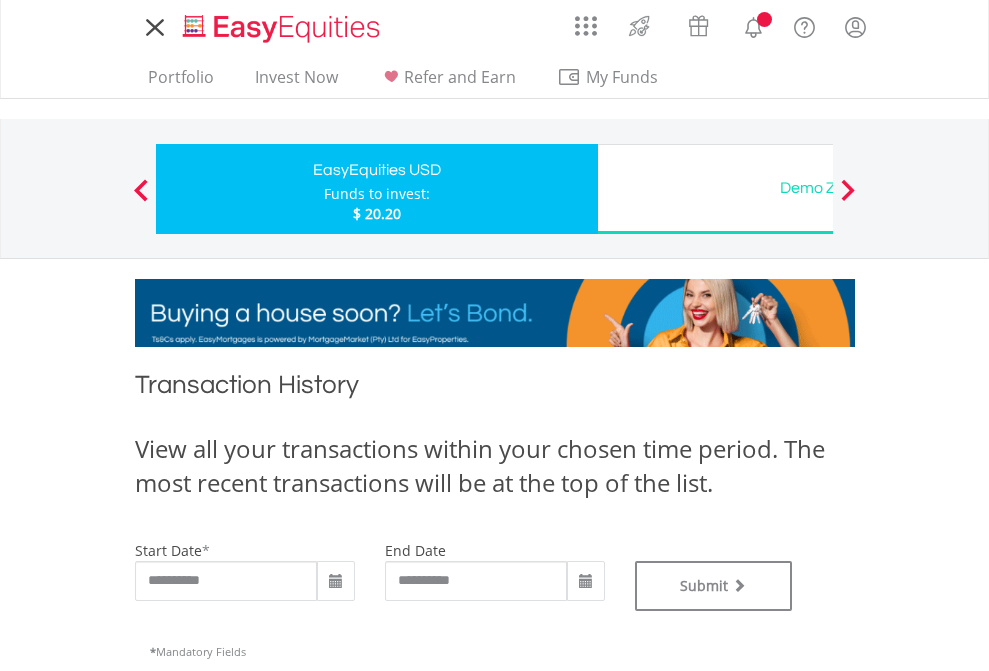 scroll, scrollTop: 0, scrollLeft: 0, axis: both 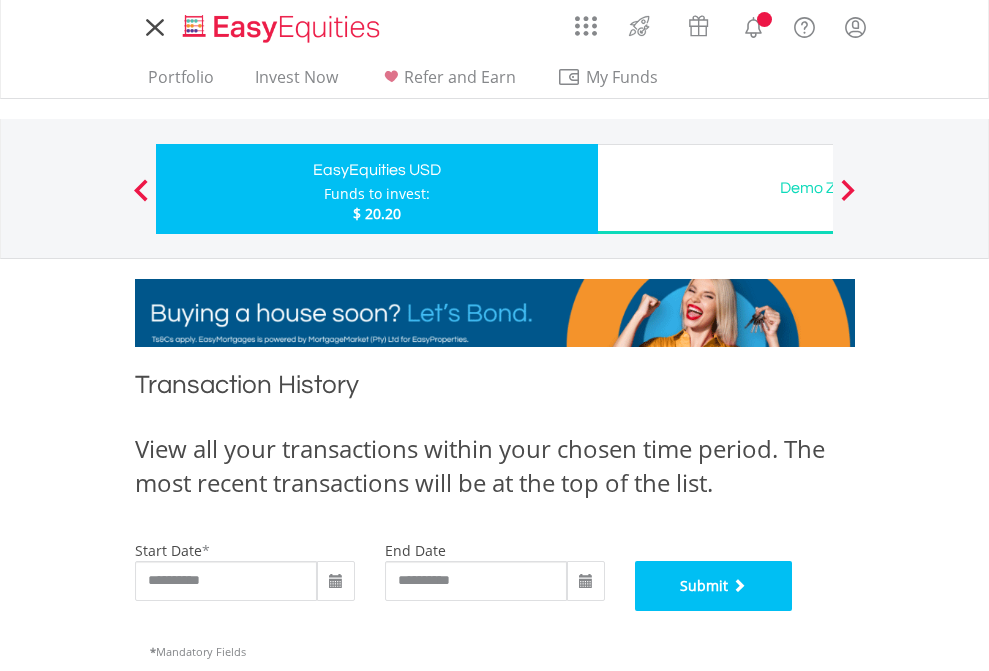click on "Submit" at bounding box center [714, 586] 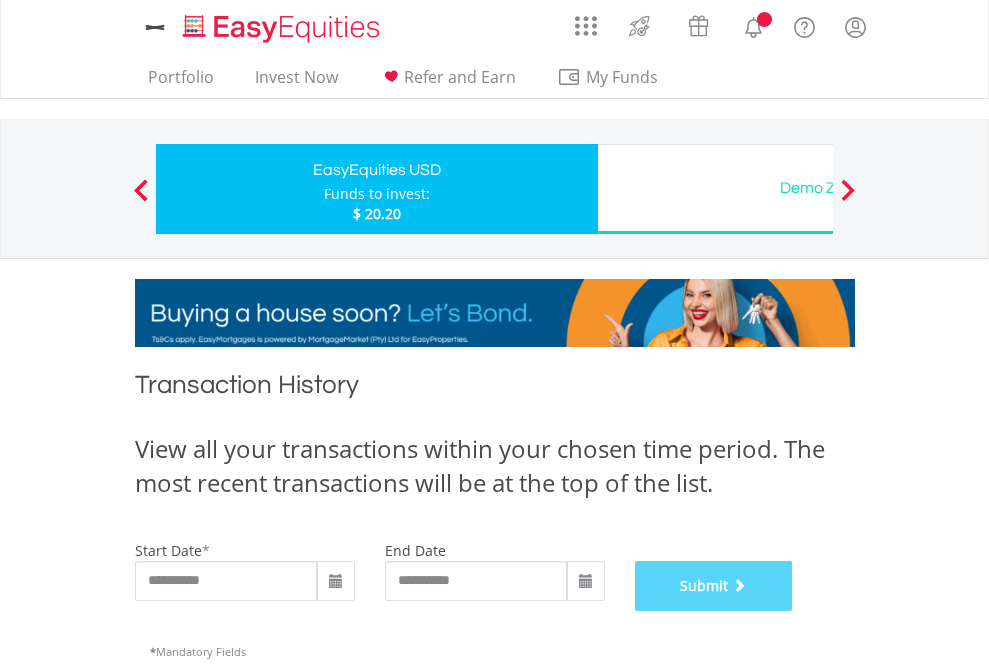 scroll, scrollTop: 811, scrollLeft: 0, axis: vertical 